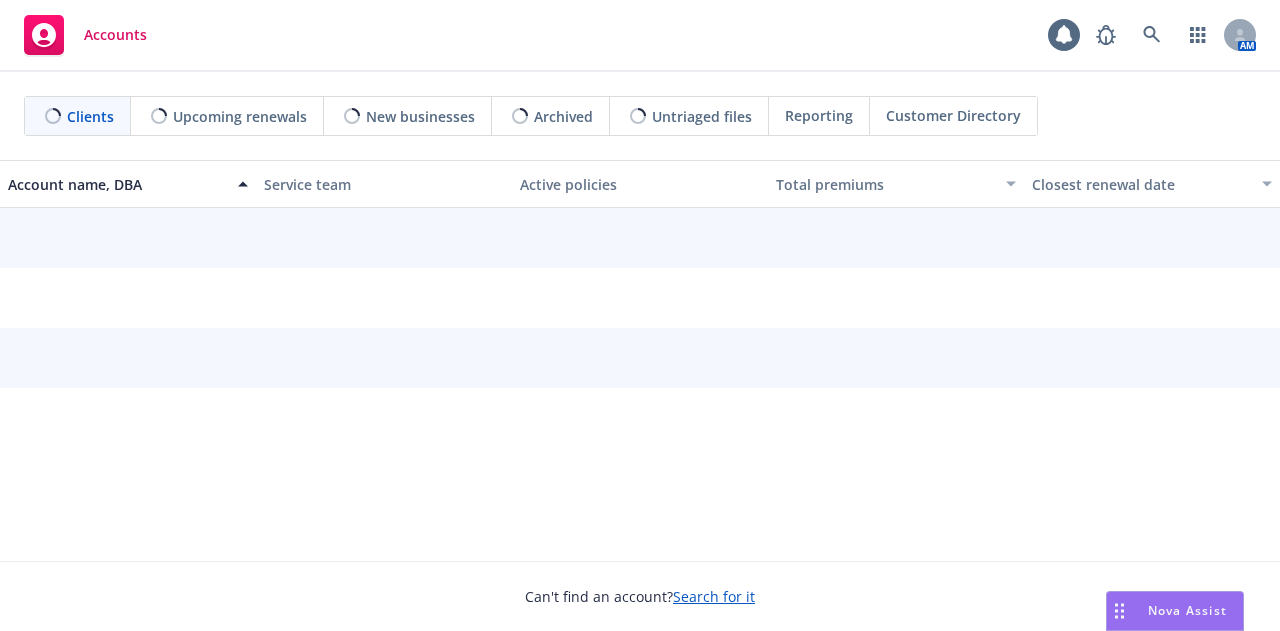 scroll, scrollTop: 0, scrollLeft: 0, axis: both 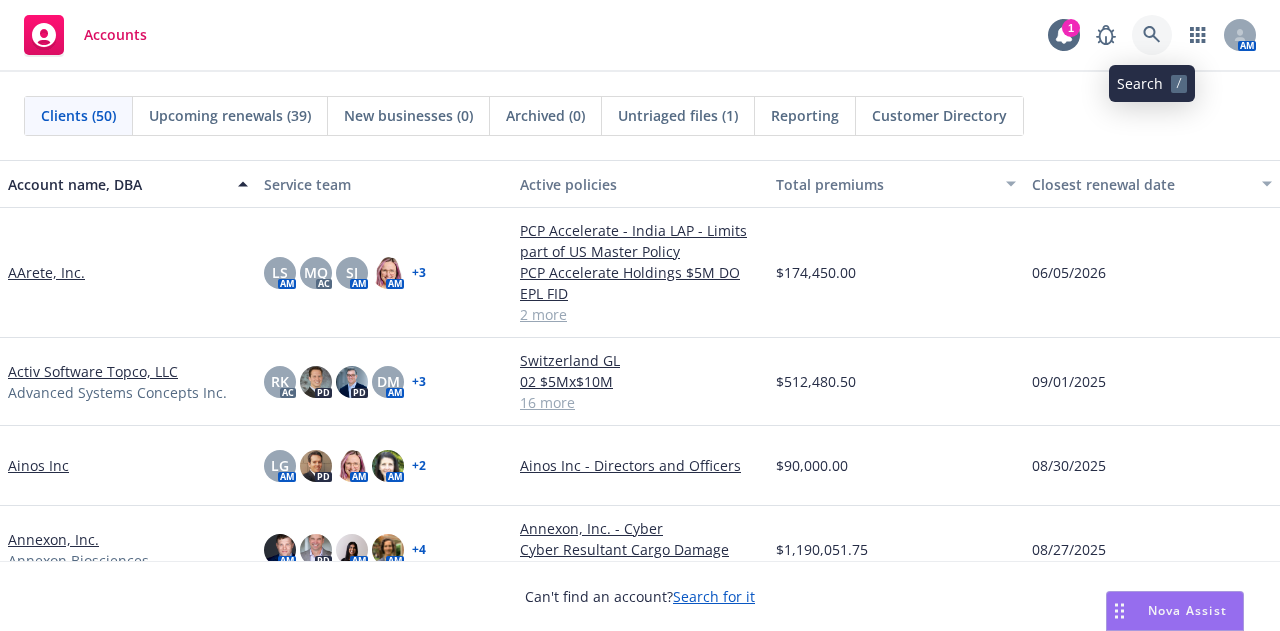 click 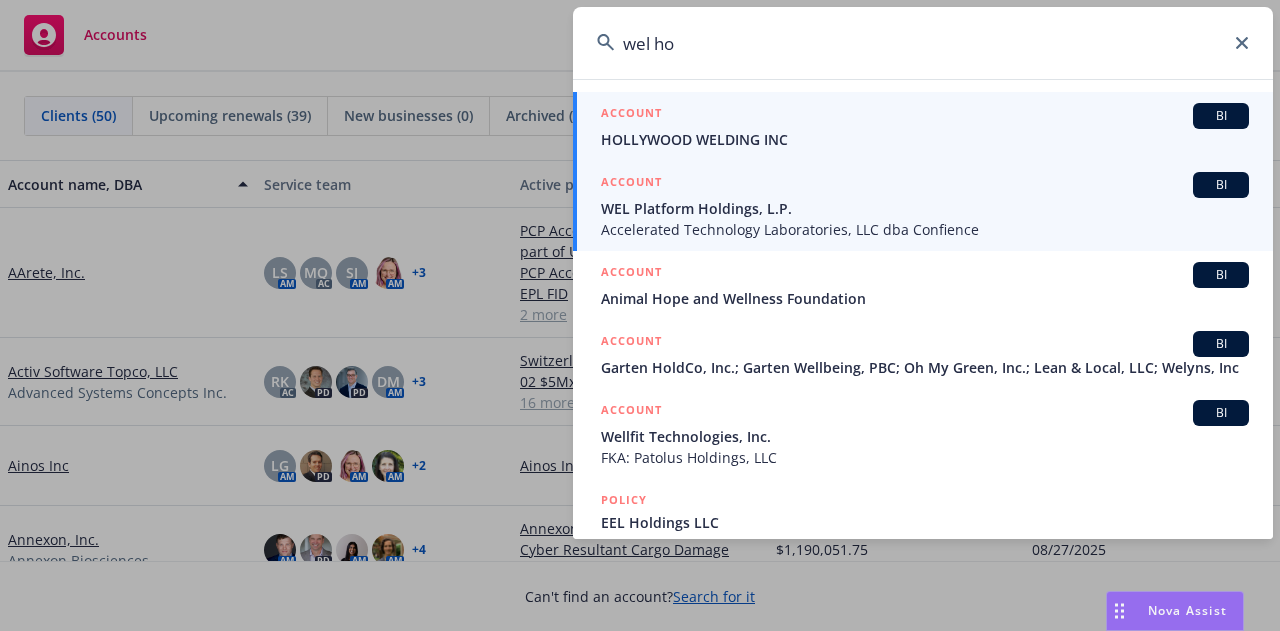 type on "wel ho" 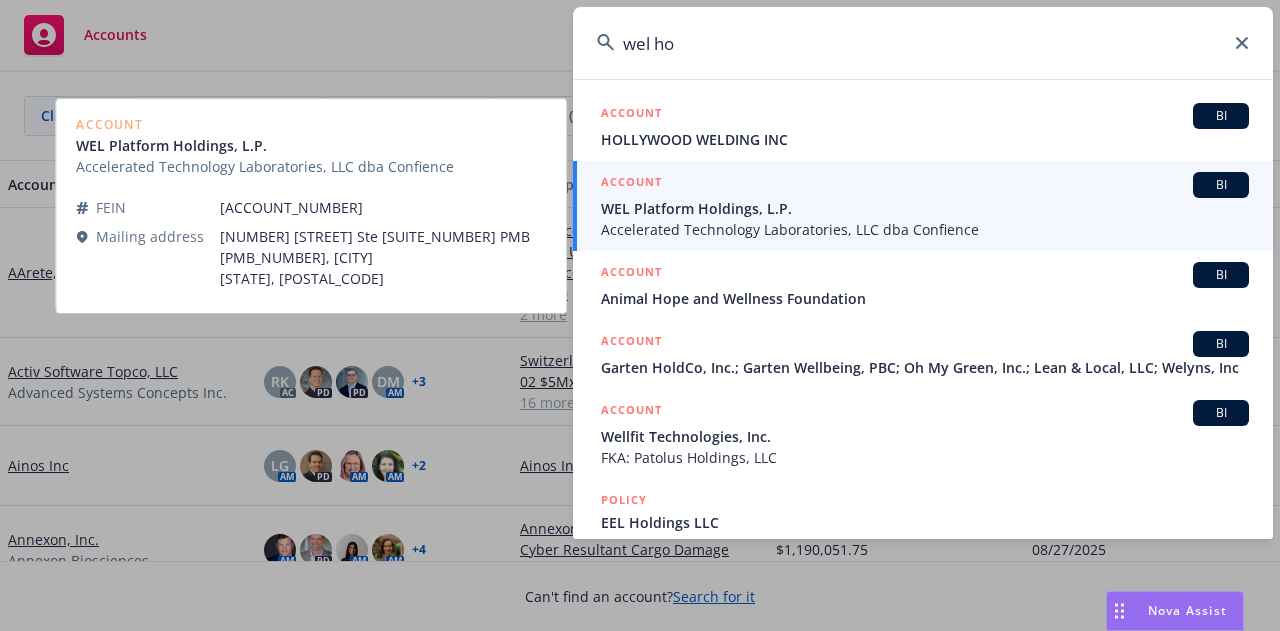 click on "WEL Platform Holdings, L.P." at bounding box center (925, 208) 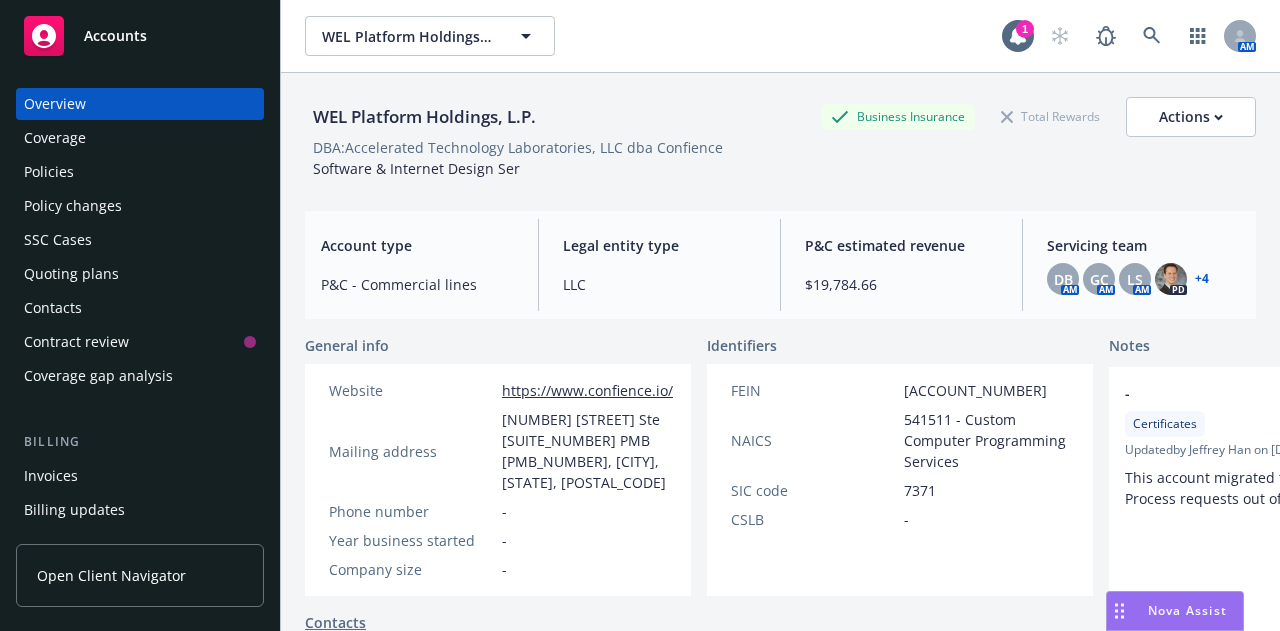 click on "+ 4" at bounding box center [1202, 279] 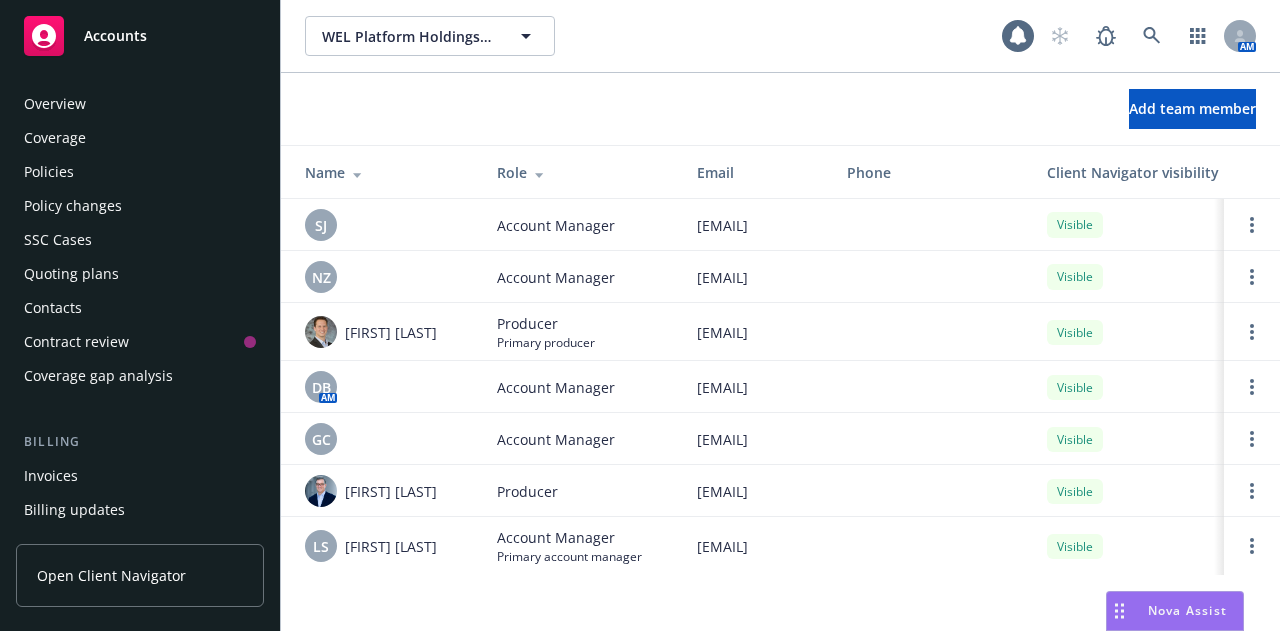 scroll, scrollTop: 0, scrollLeft: 0, axis: both 